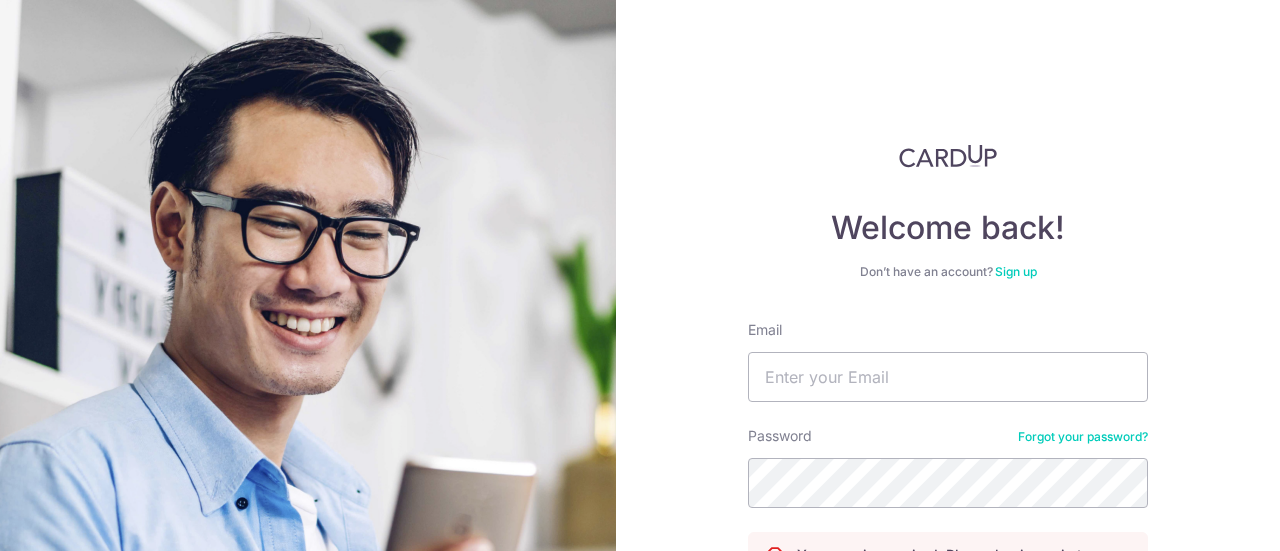 scroll, scrollTop: 0, scrollLeft: 0, axis: both 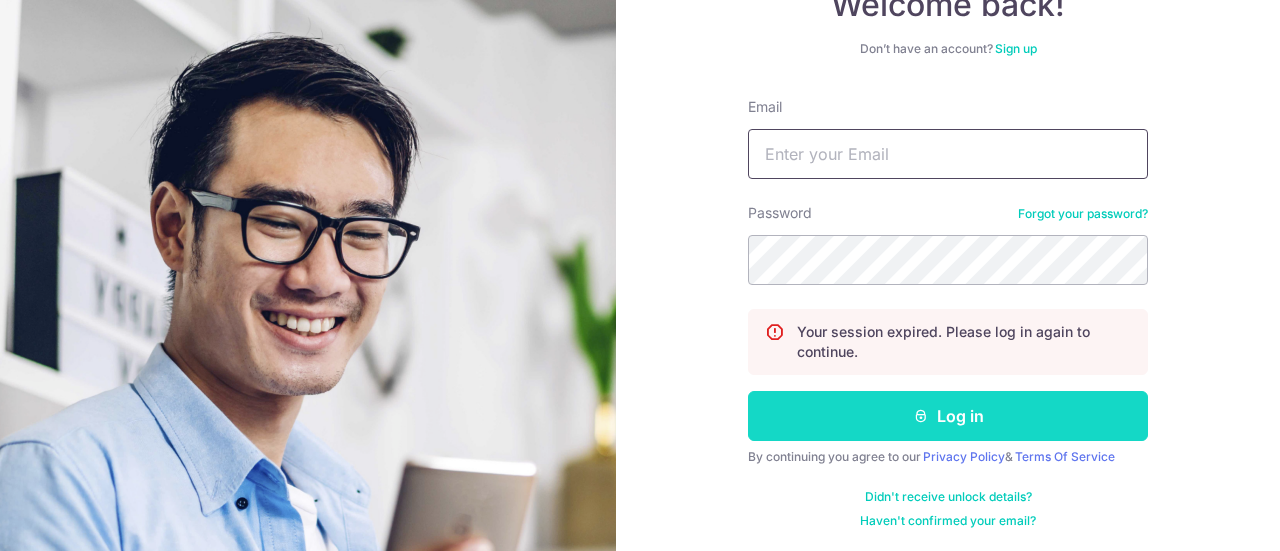 type on "[EMAIL]" 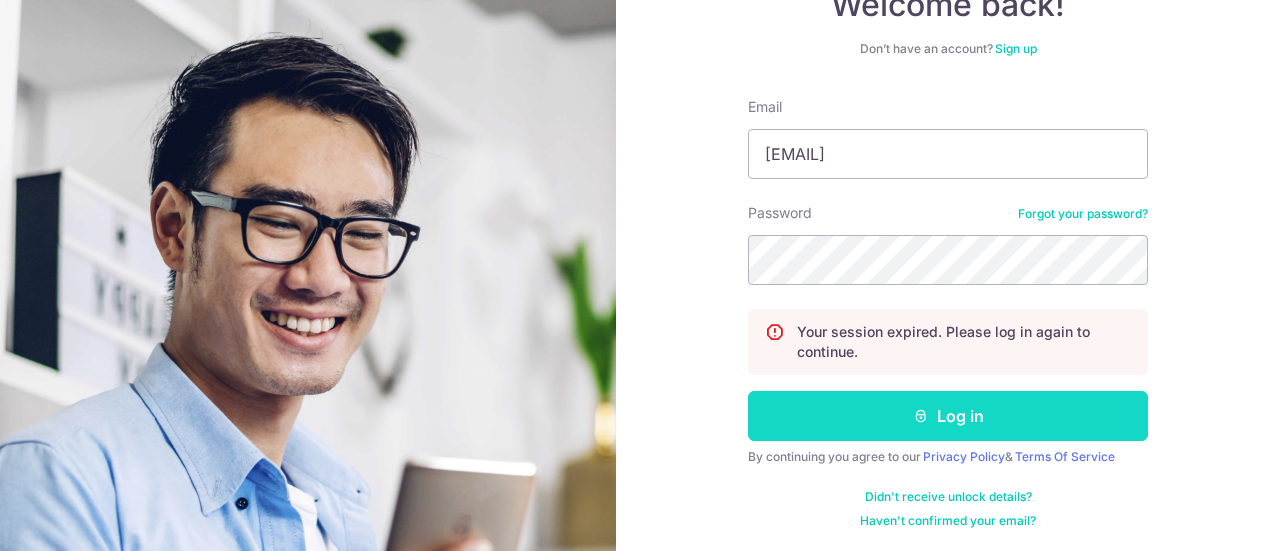 click on "Log in" at bounding box center (948, 416) 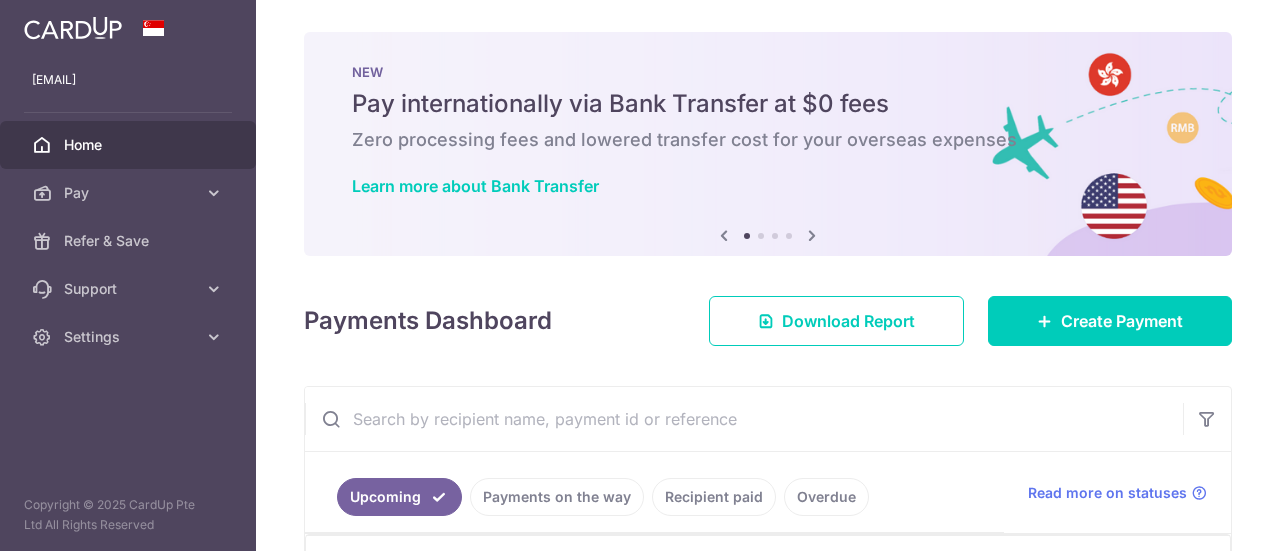 scroll, scrollTop: 0, scrollLeft: 0, axis: both 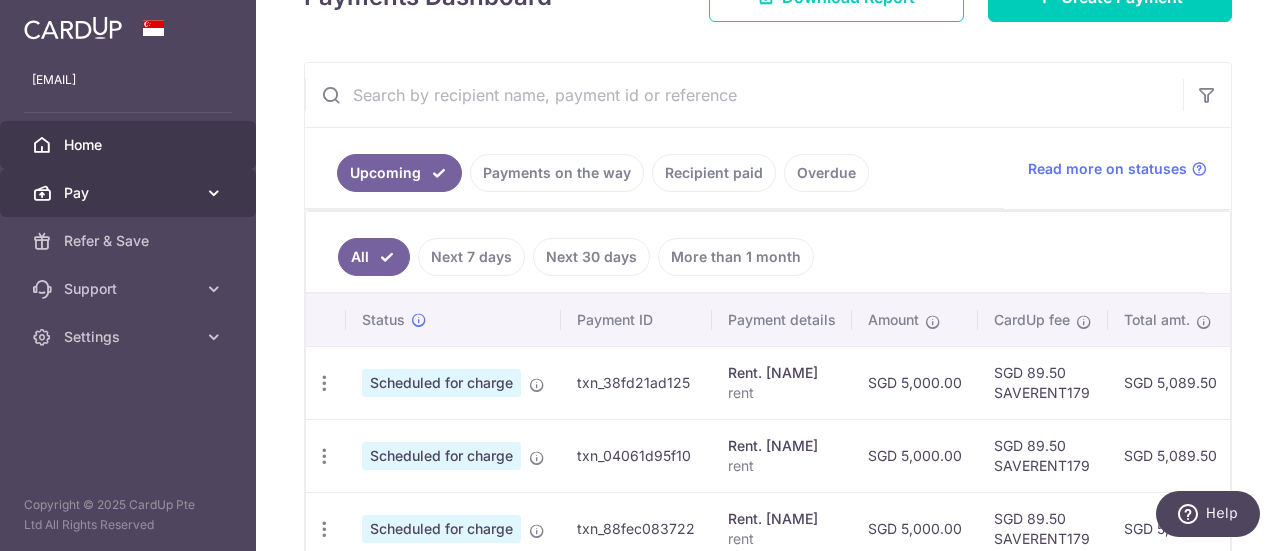 click on "Pay" at bounding box center (130, 193) 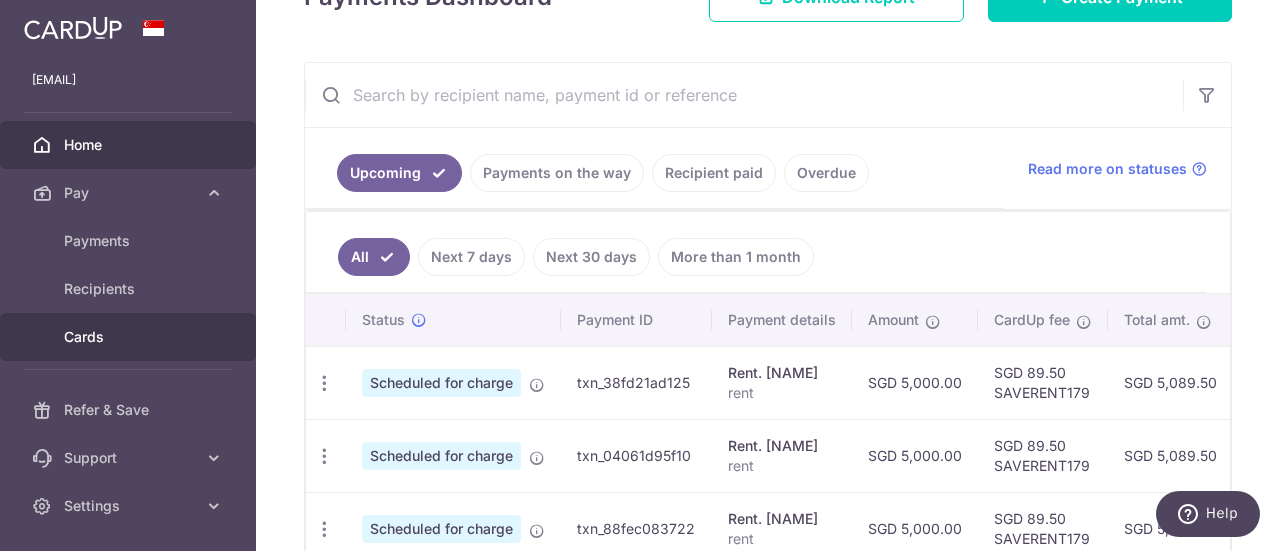 click on "Cards" at bounding box center (128, 337) 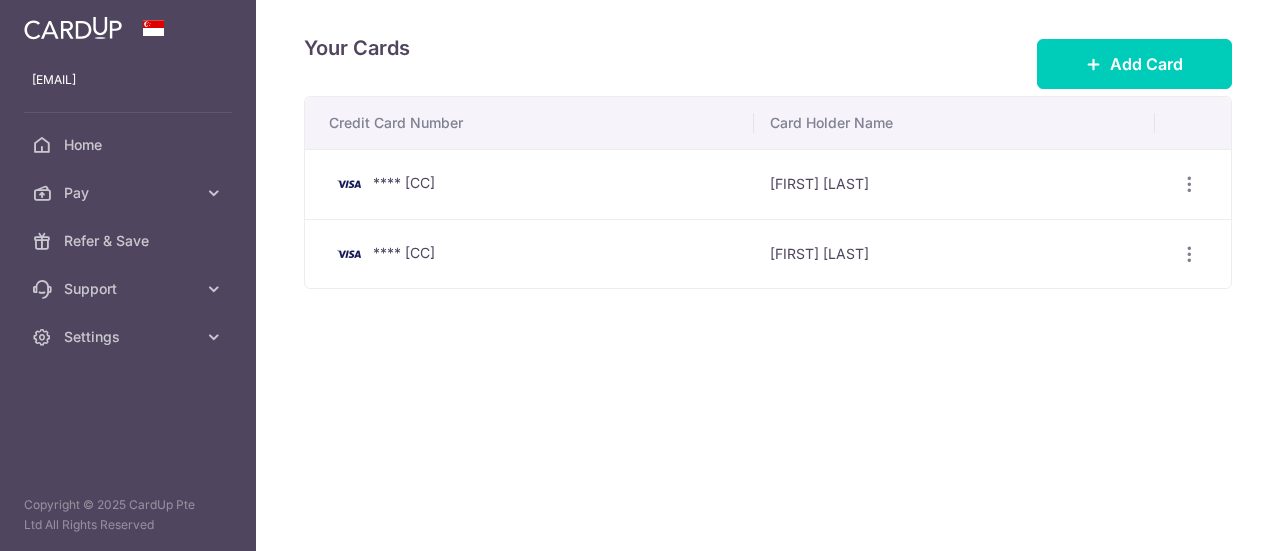scroll, scrollTop: 0, scrollLeft: 0, axis: both 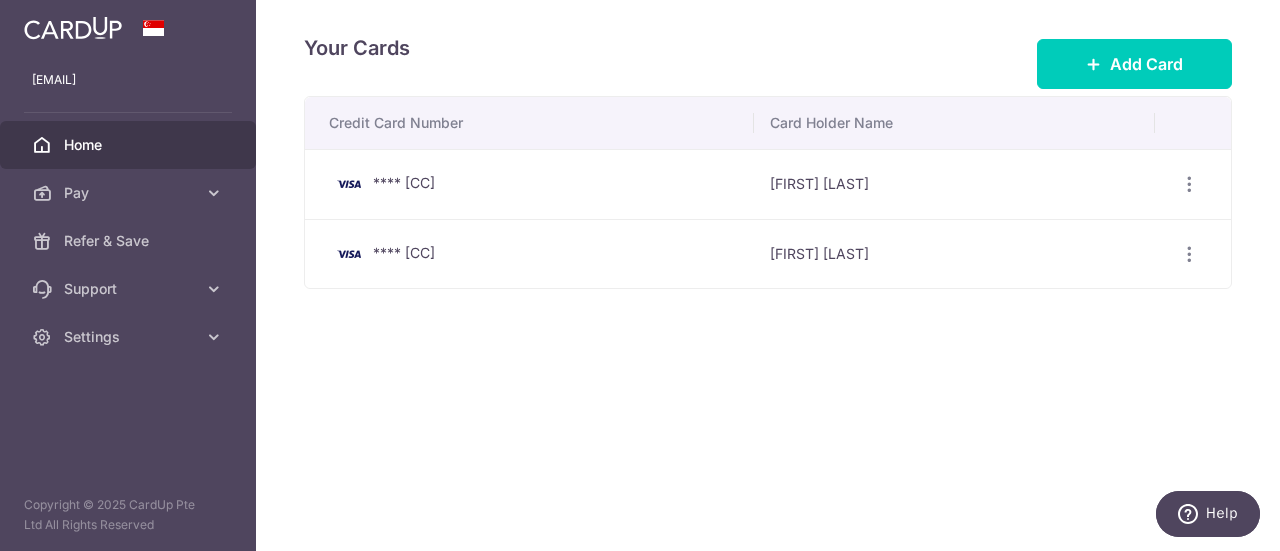 click on "Home" at bounding box center [130, 145] 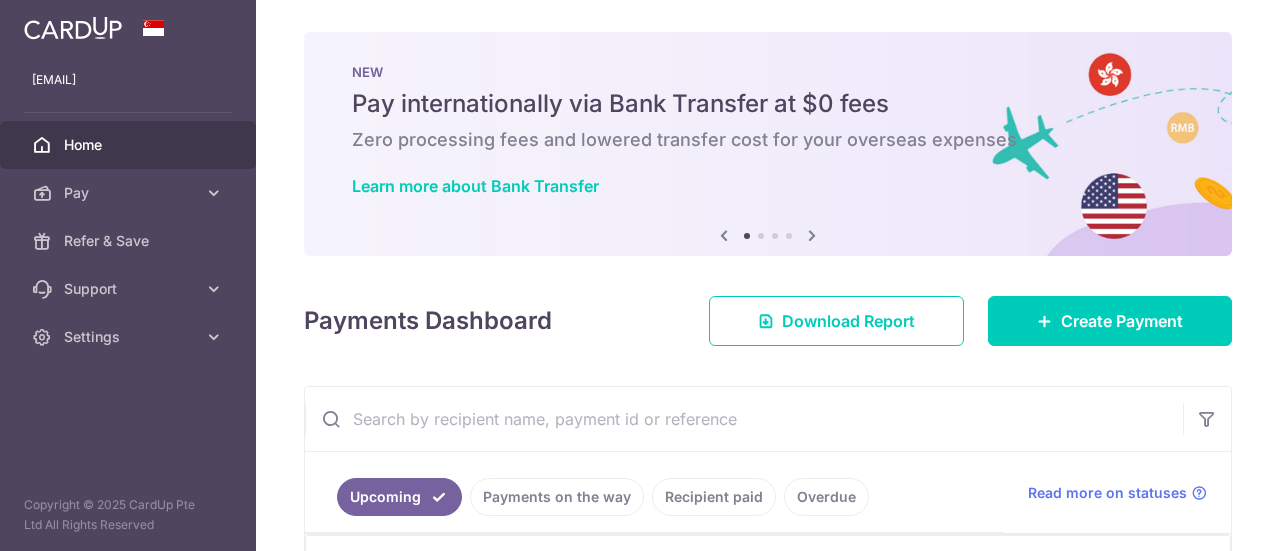 scroll, scrollTop: 0, scrollLeft: 0, axis: both 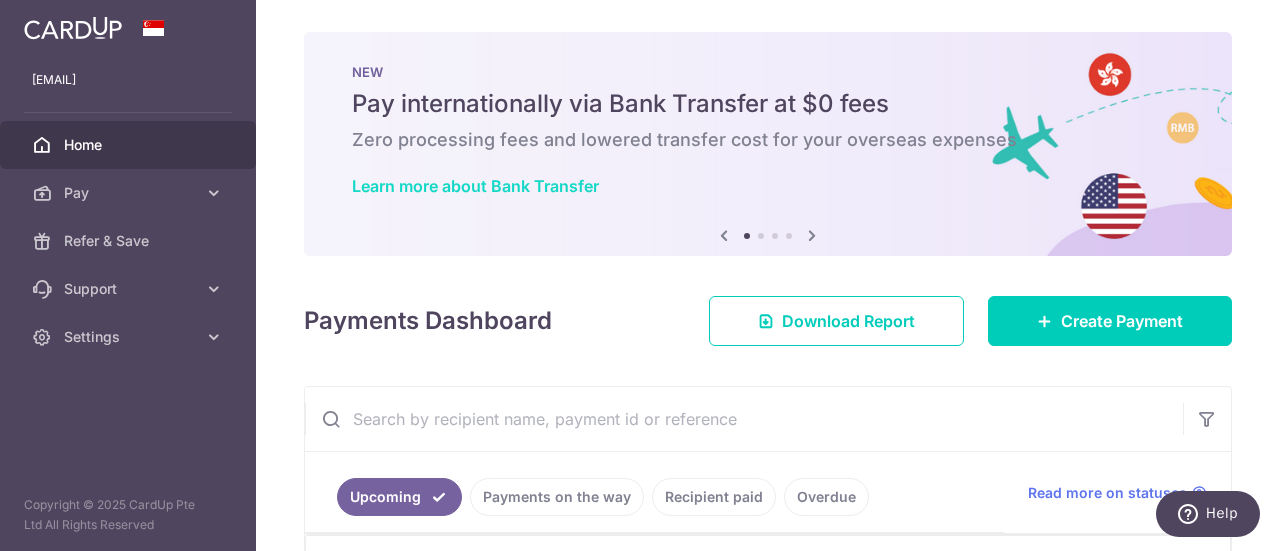 click on "Learn more about Bank Transfer" at bounding box center (475, 186) 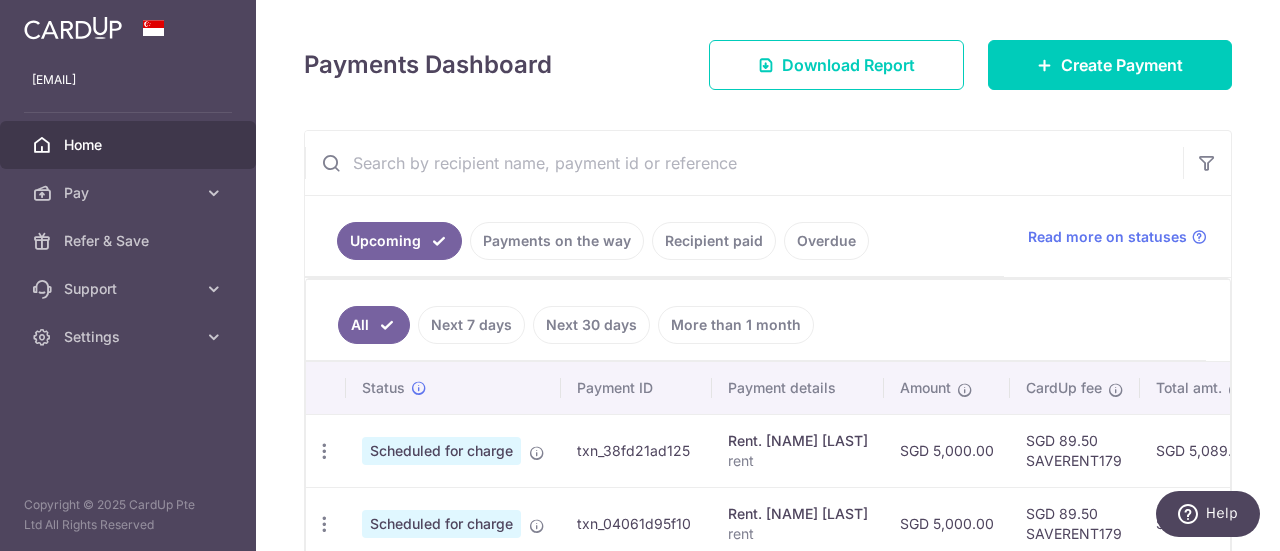 scroll, scrollTop: 0, scrollLeft: 0, axis: both 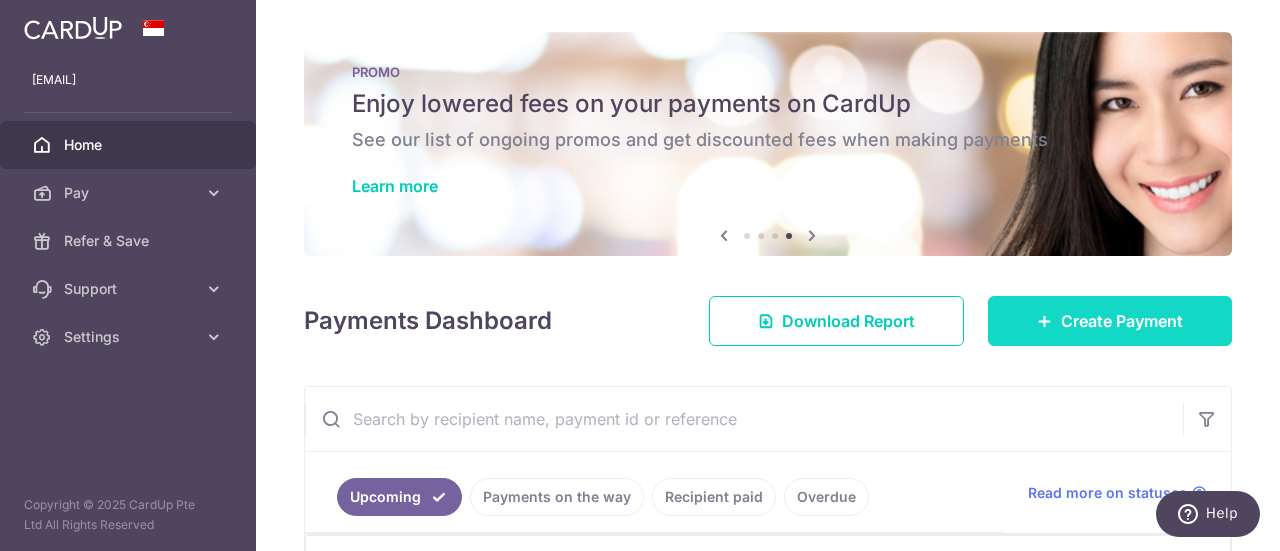 click on "Create Payment" at bounding box center (1122, 321) 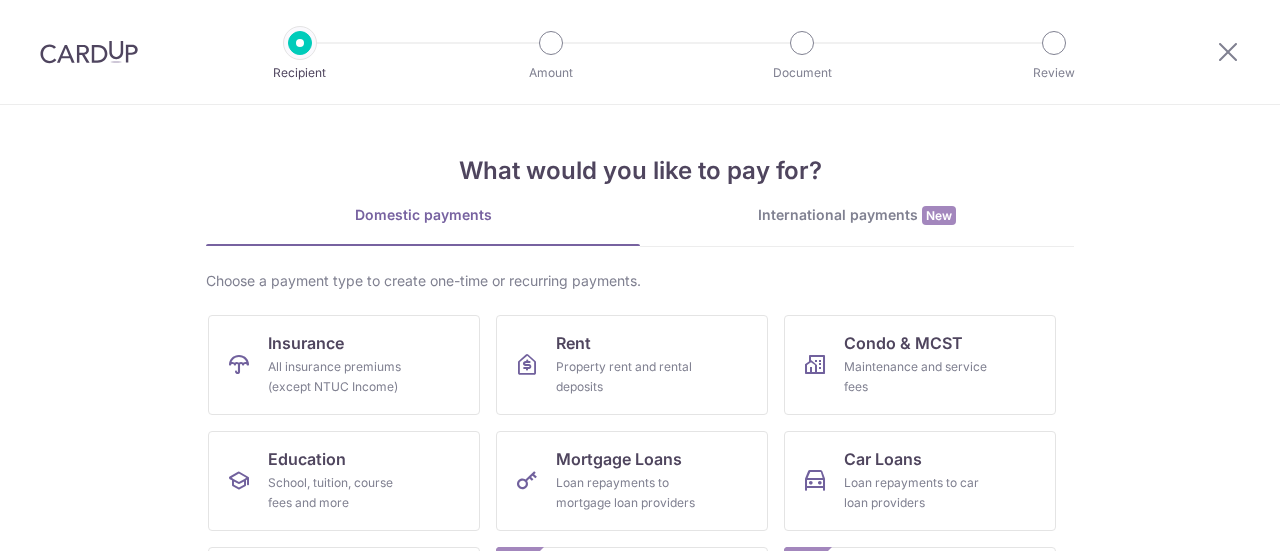 scroll, scrollTop: 0, scrollLeft: 0, axis: both 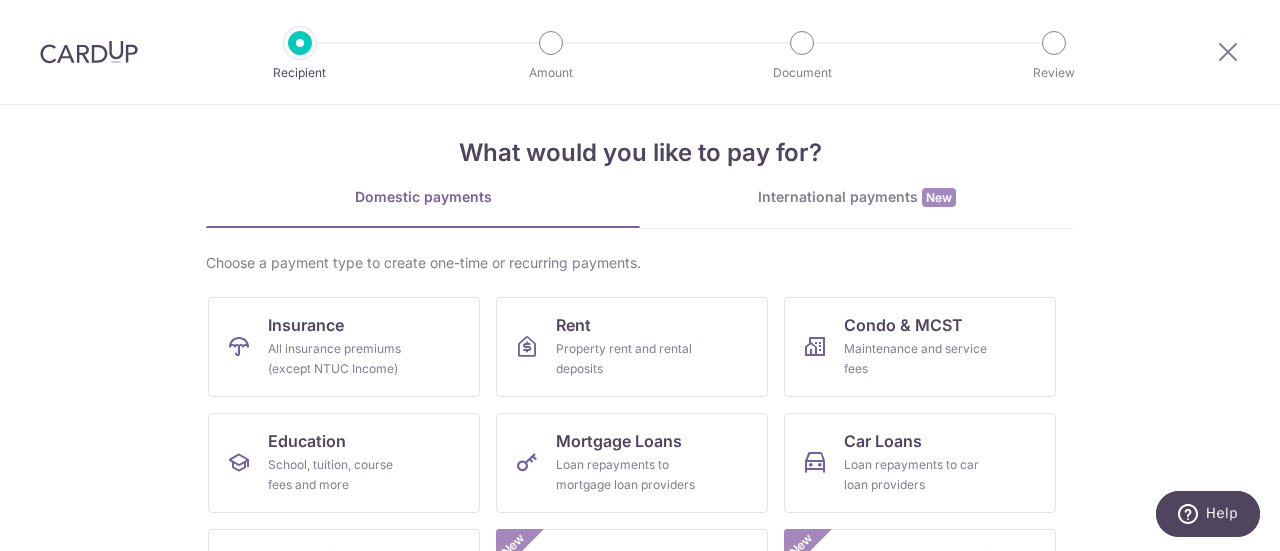 click on "What would you like to pay for?
Domestic payments
International payments
New
Choose a payment type to create one-time or recurring payments.
Insurance All insurance premiums (except NTUC Income)
Rent Property rent and rental deposits
Condo & MCST Maintenance and service fees
Education School, tuition, course fees and more
Mortgage Loans Loan repayments to mortgage loan providers
Car Loans Loan repayments to car loan providers
Renovation Home furnishing or interior reno-expenses
Property Agency Fee Real estate agent commissions and fees New
Car Rentals & Leasing Short or long‑term vehicle rentals & leases New
Miscellaneous Goods and services, agent fees and more
Helper Salary
Taxes" at bounding box center (640, 482) 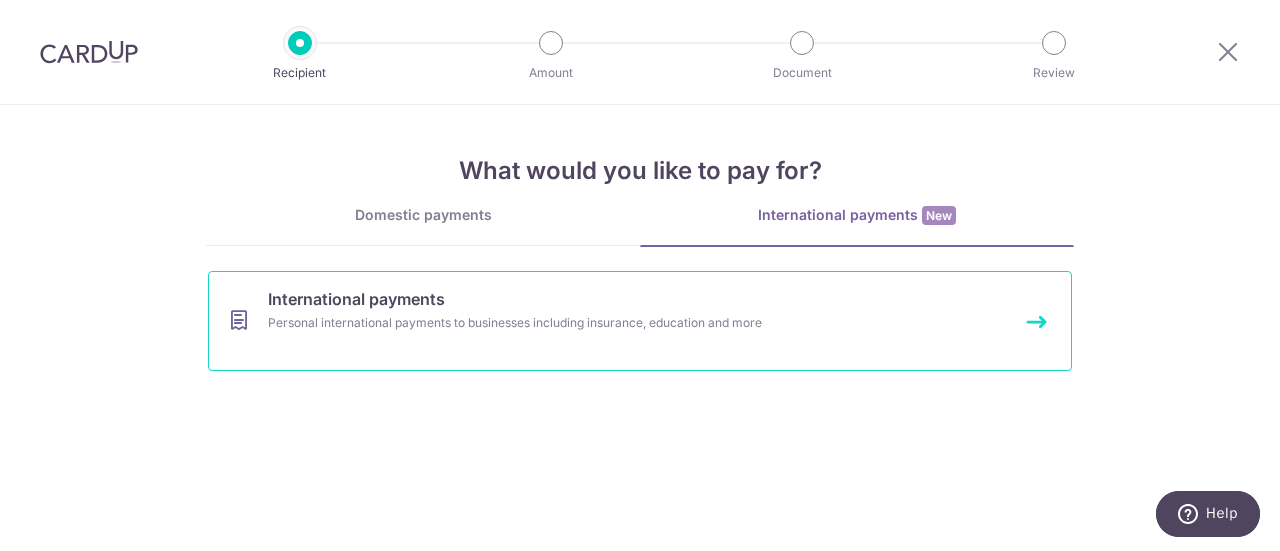 click on "International payments Personal international payments to businesses including insurance, education and more" at bounding box center [640, 321] 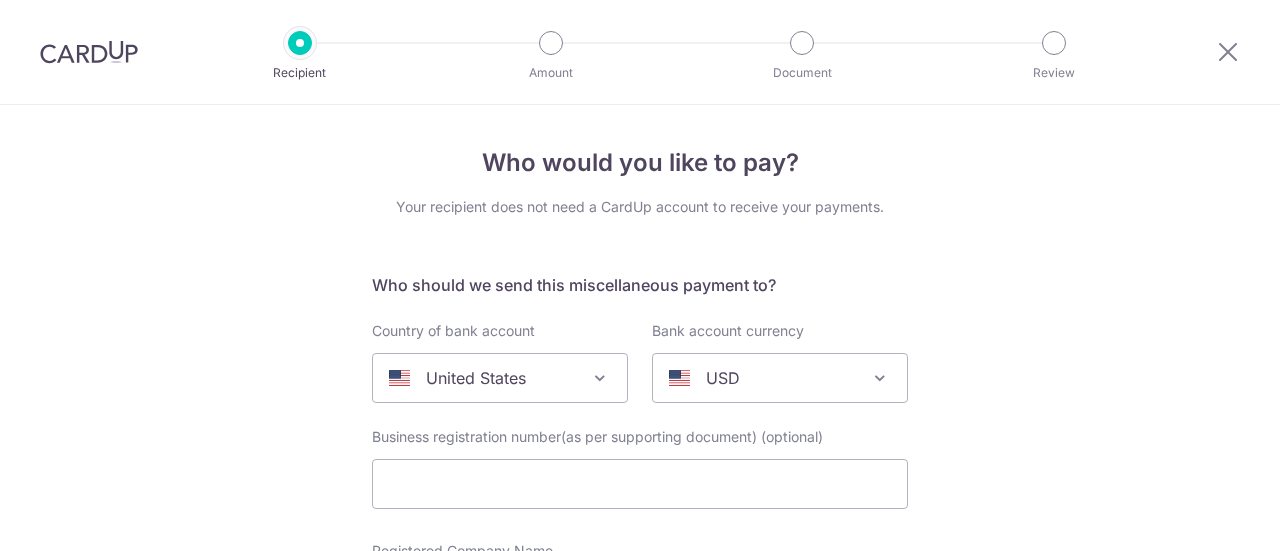 select 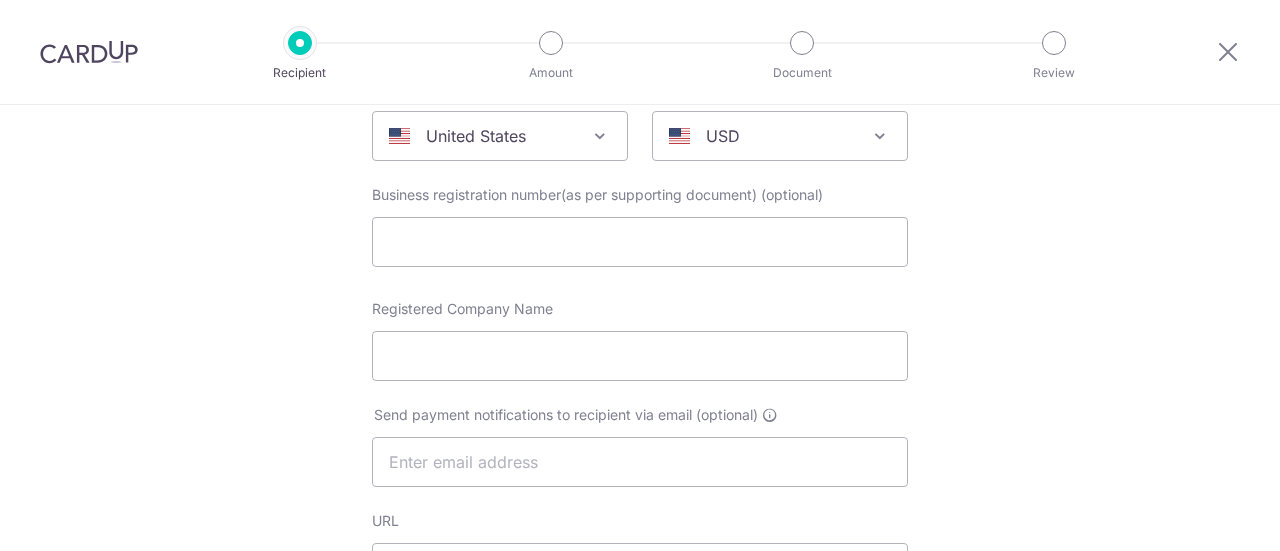 scroll, scrollTop: 0, scrollLeft: 0, axis: both 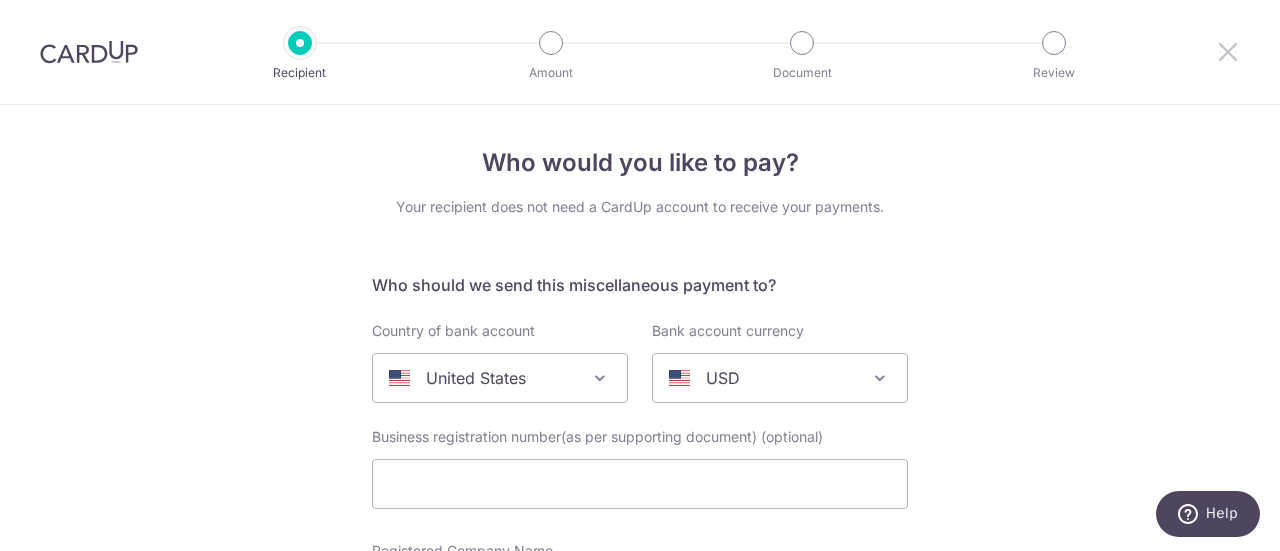 click at bounding box center (1228, 51) 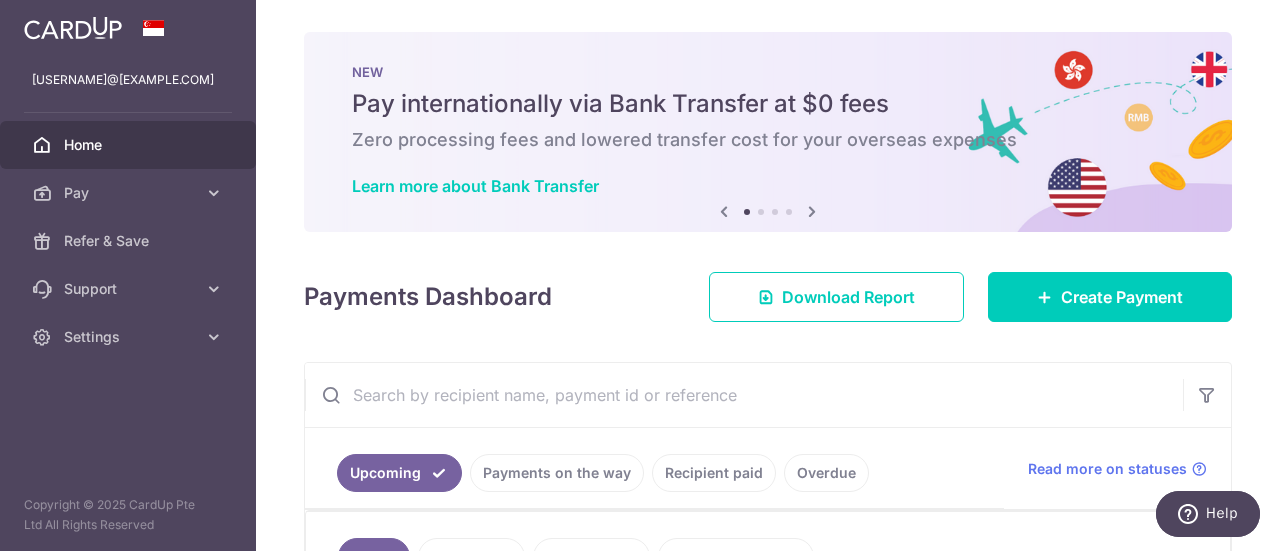 scroll, scrollTop: 0, scrollLeft: 0, axis: both 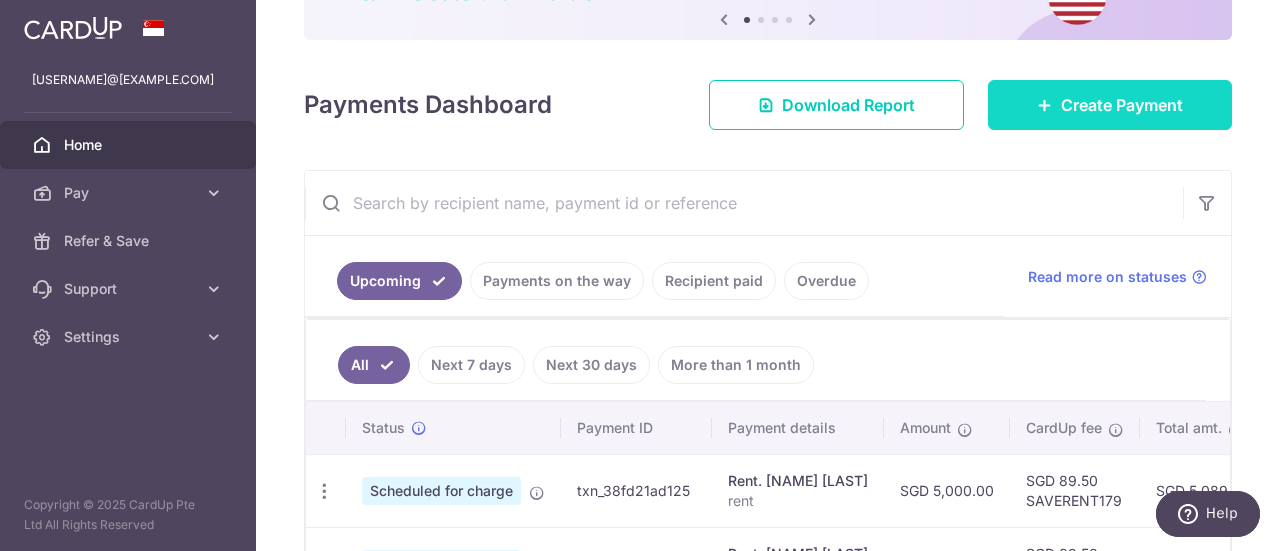 click on "Create Payment" at bounding box center (1122, 105) 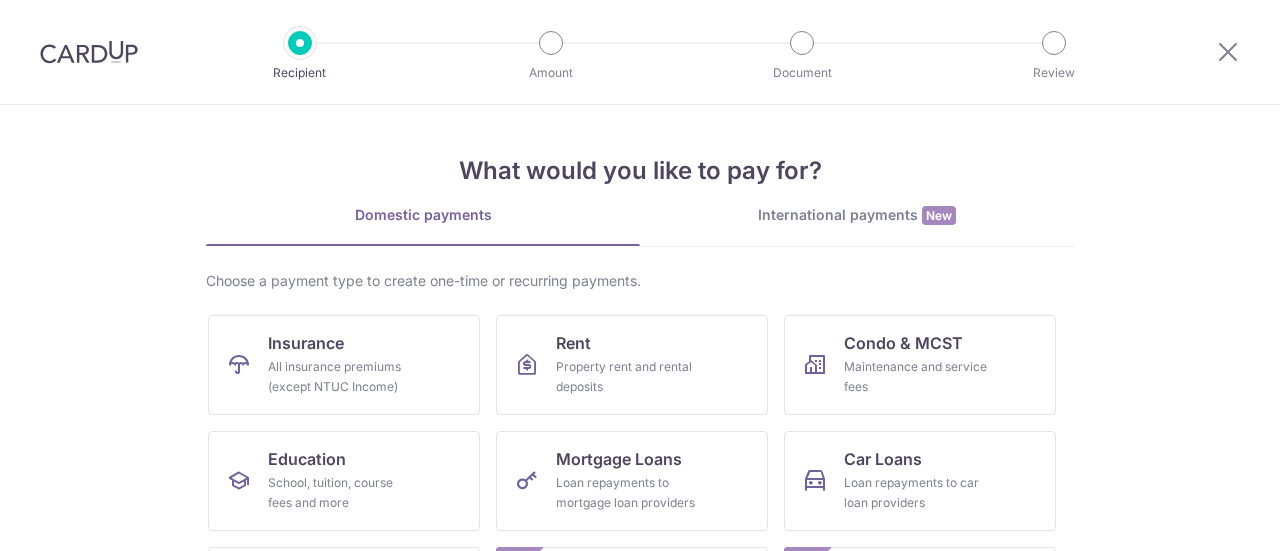 scroll, scrollTop: 0, scrollLeft: 0, axis: both 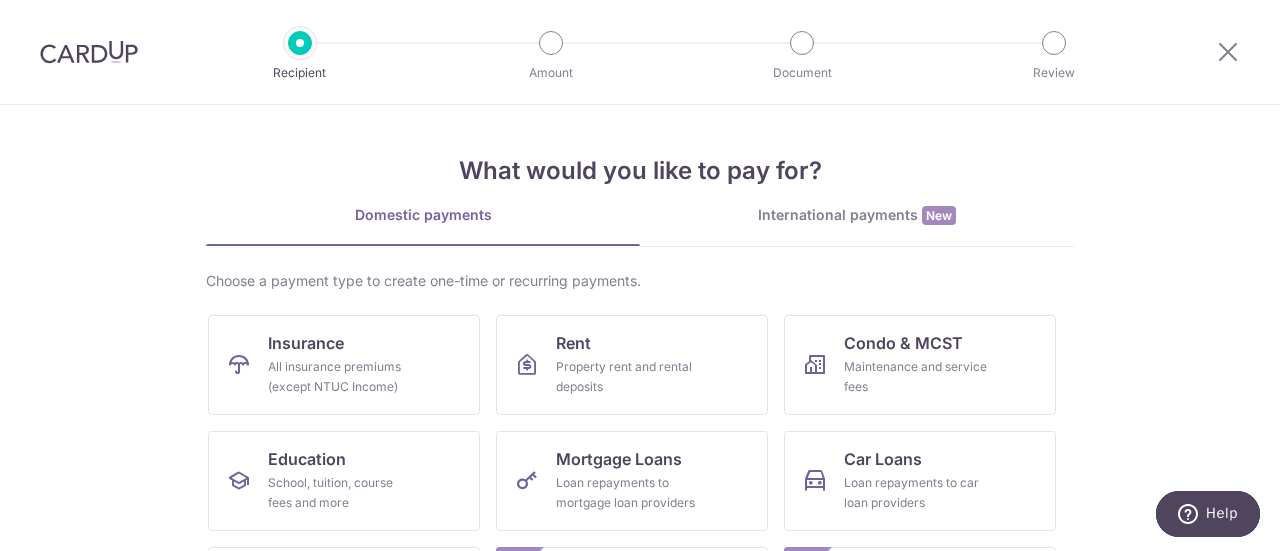click on "International payments
New" at bounding box center [857, 215] 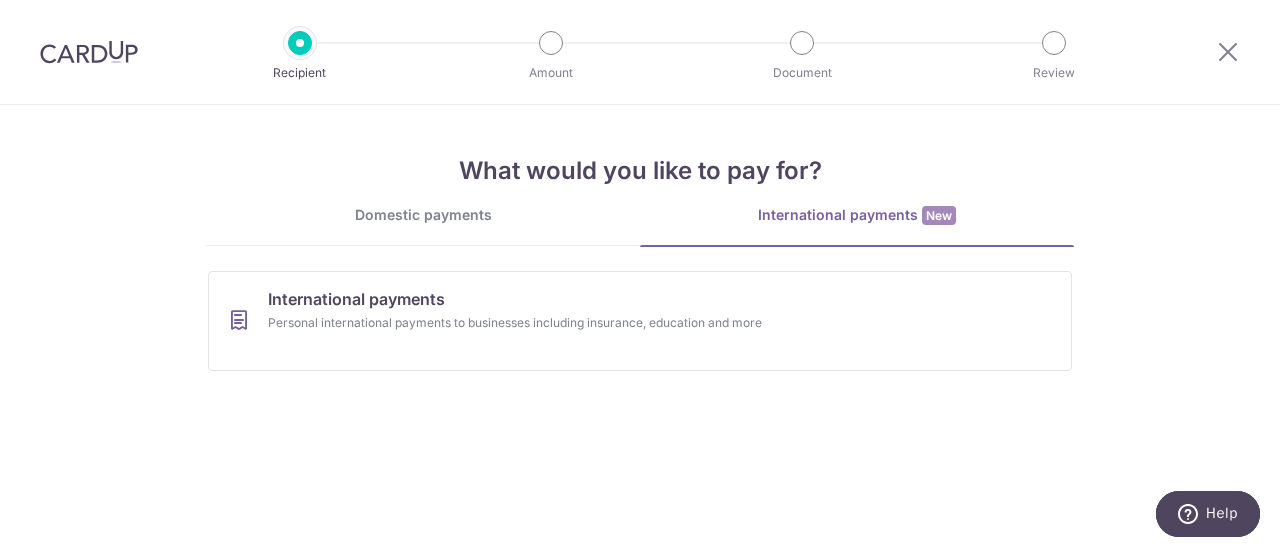 click on "International payments
New" at bounding box center [857, 215] 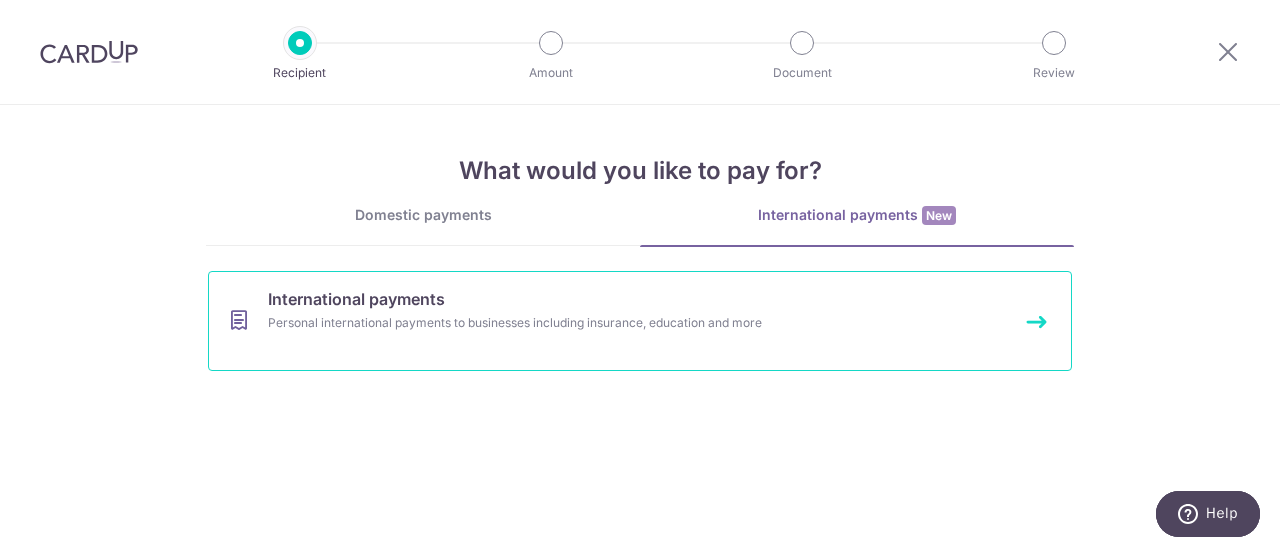 click on "Personal international payments to businesses including insurance, education and more" at bounding box center (613, 323) 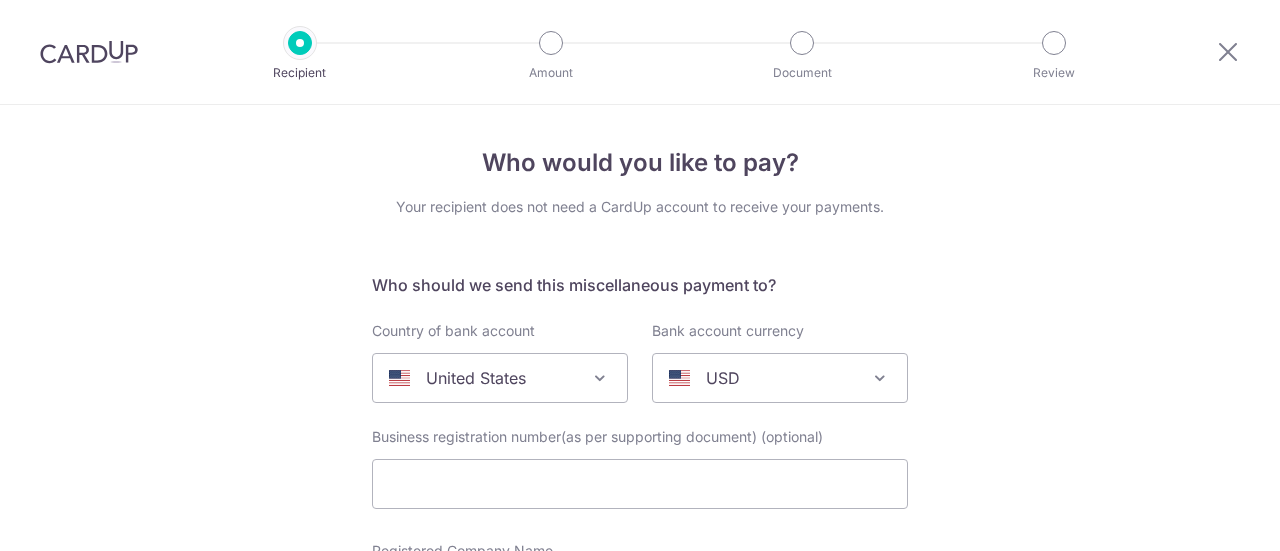 select 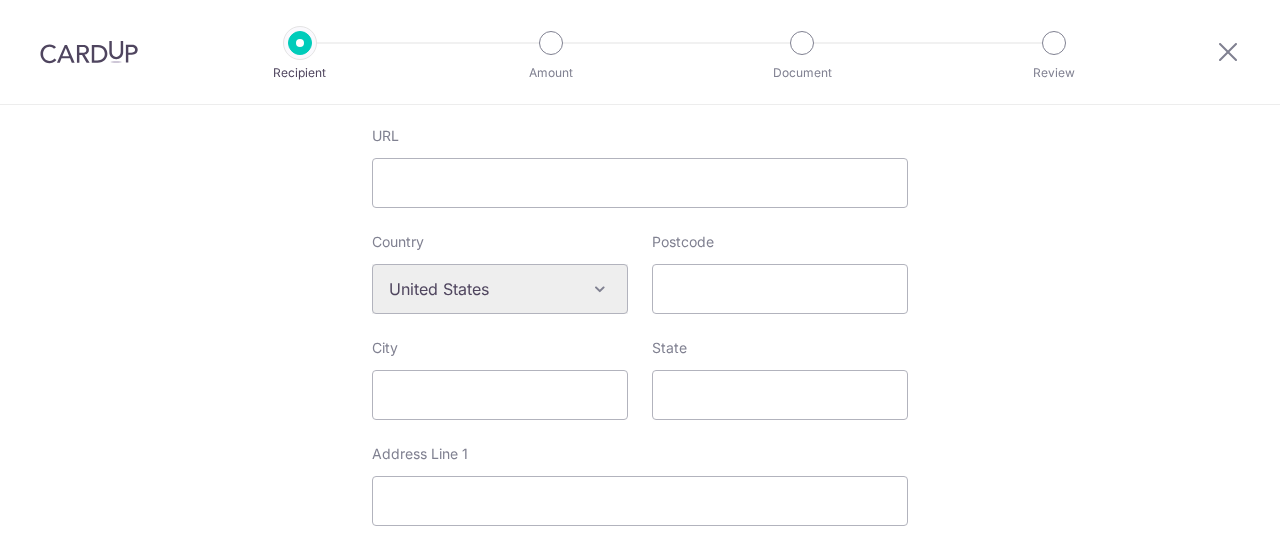scroll, scrollTop: 0, scrollLeft: 0, axis: both 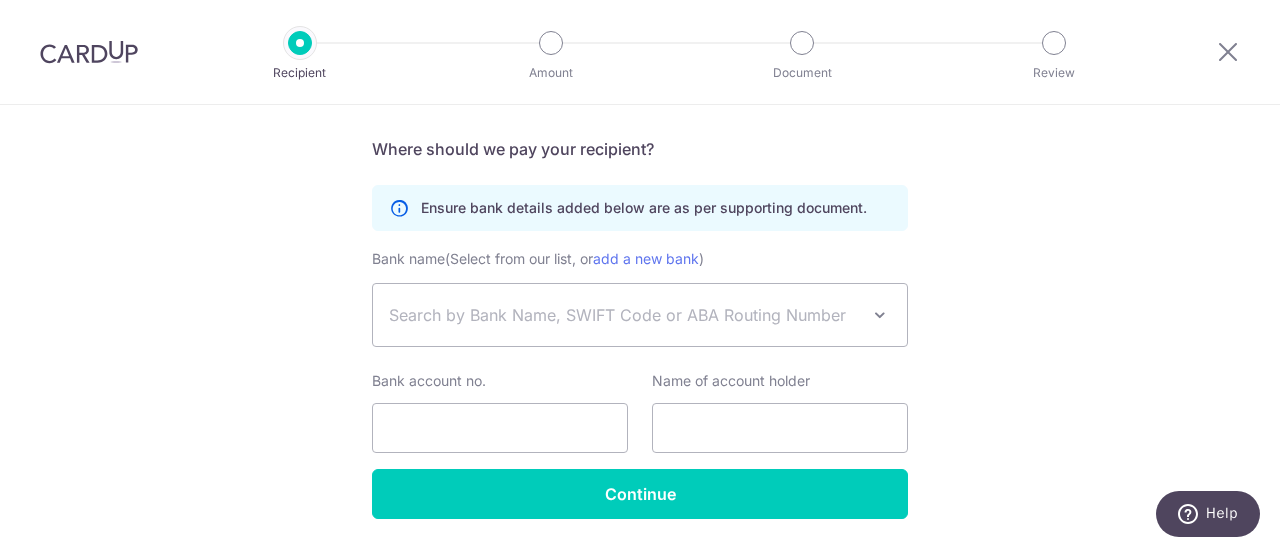 click on "Search by Bank Name, SWIFT Code or ABA Routing Number" at bounding box center [624, 315] 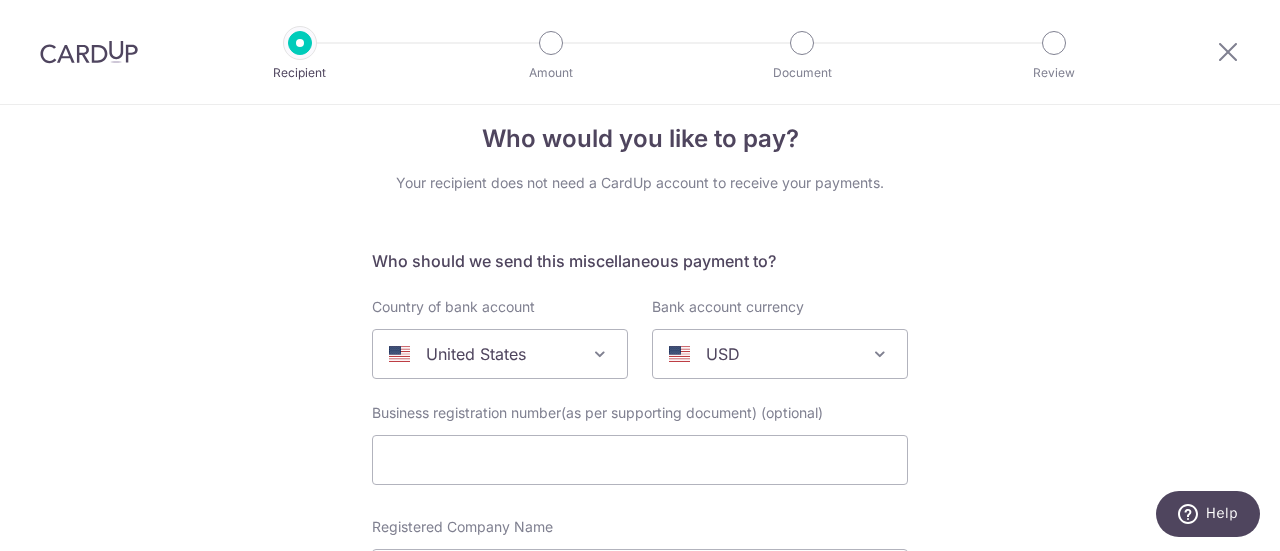 scroll, scrollTop: 0, scrollLeft: 0, axis: both 